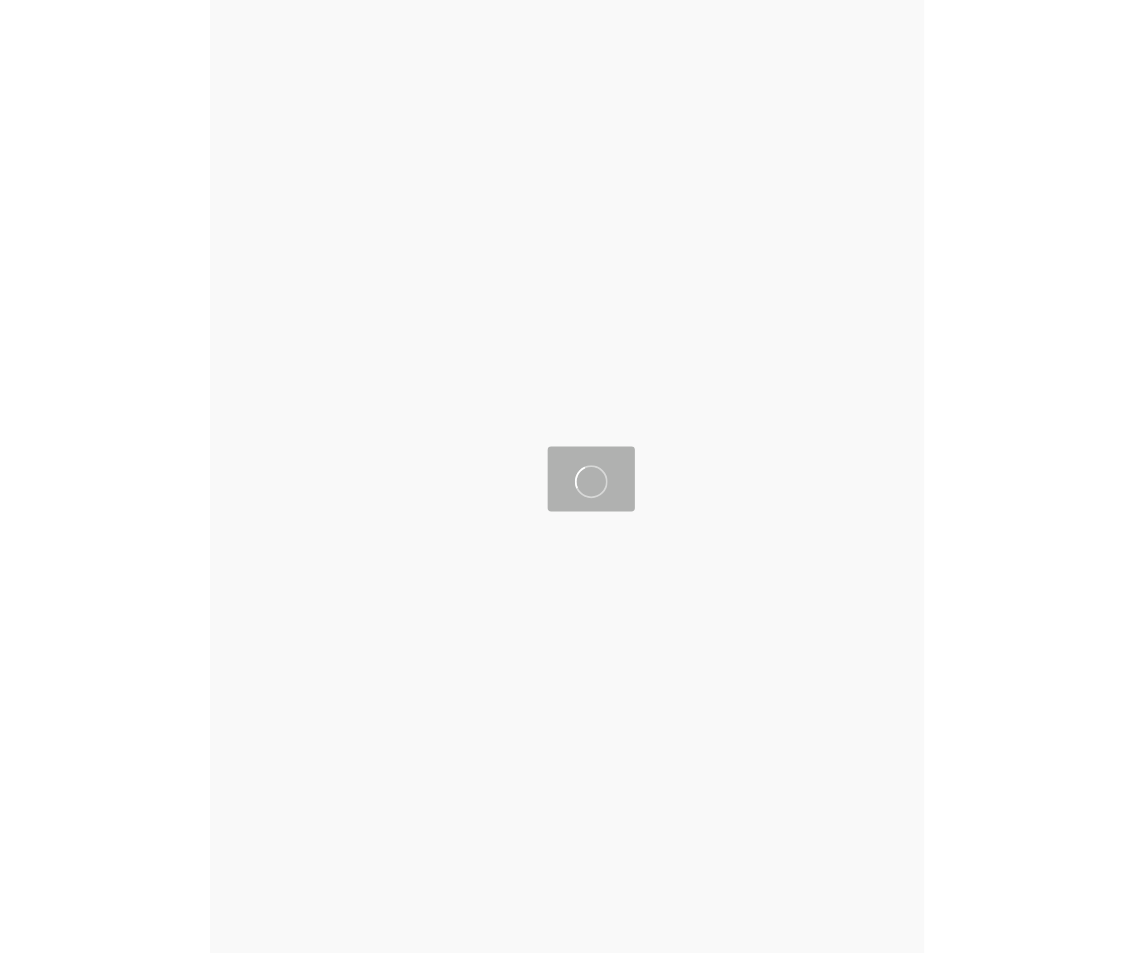 scroll, scrollTop: 0, scrollLeft: 0, axis: both 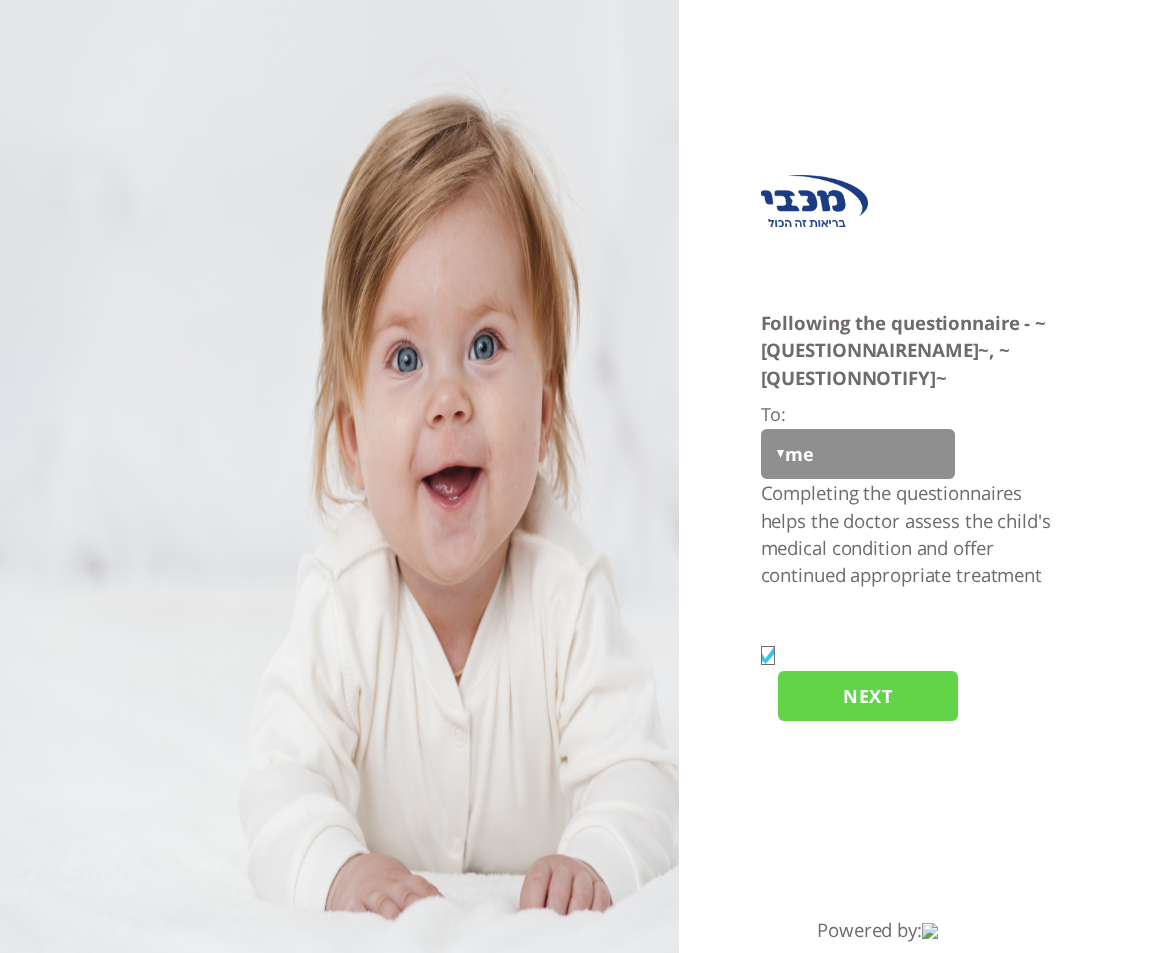 click on "NEXT" at bounding box center (868, 696) 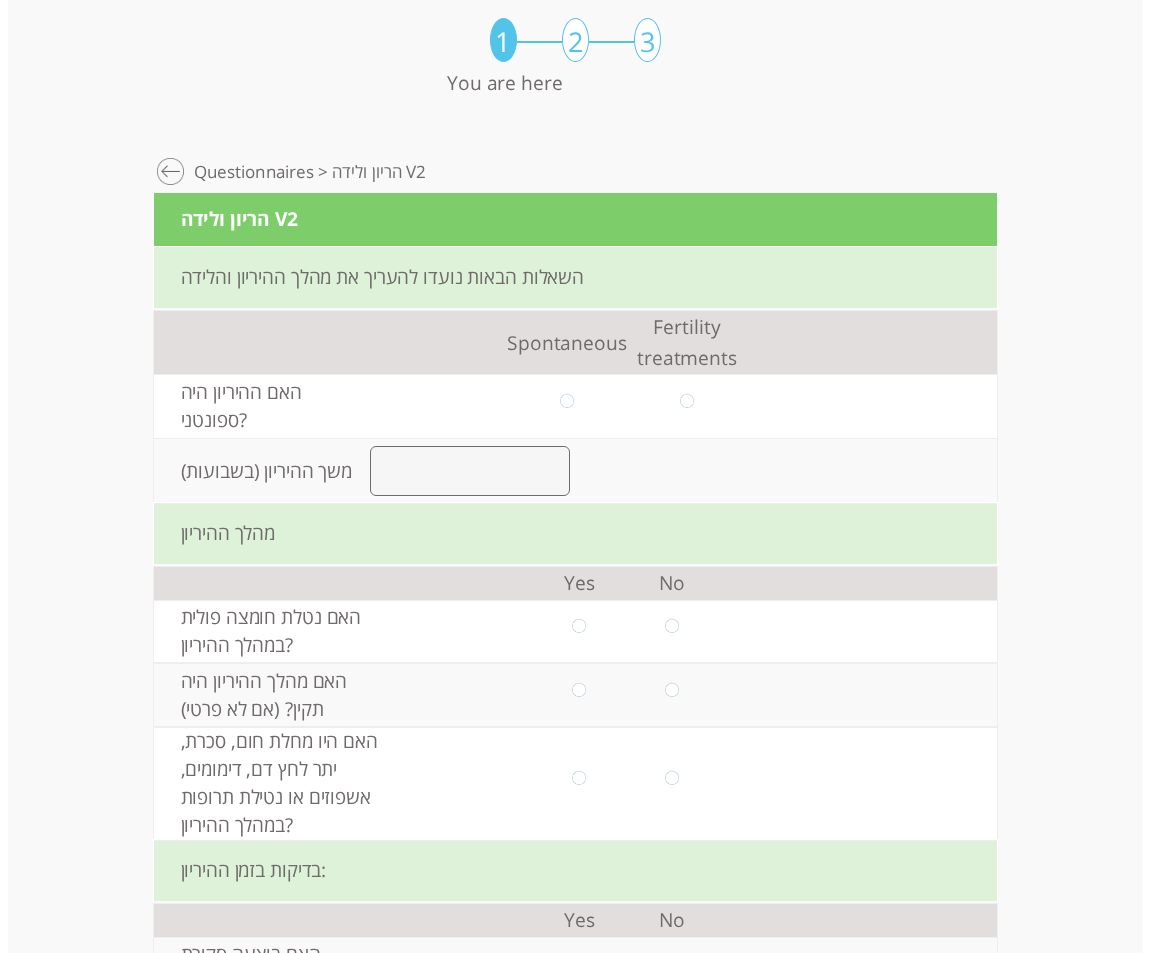 scroll, scrollTop: 0, scrollLeft: 0, axis: both 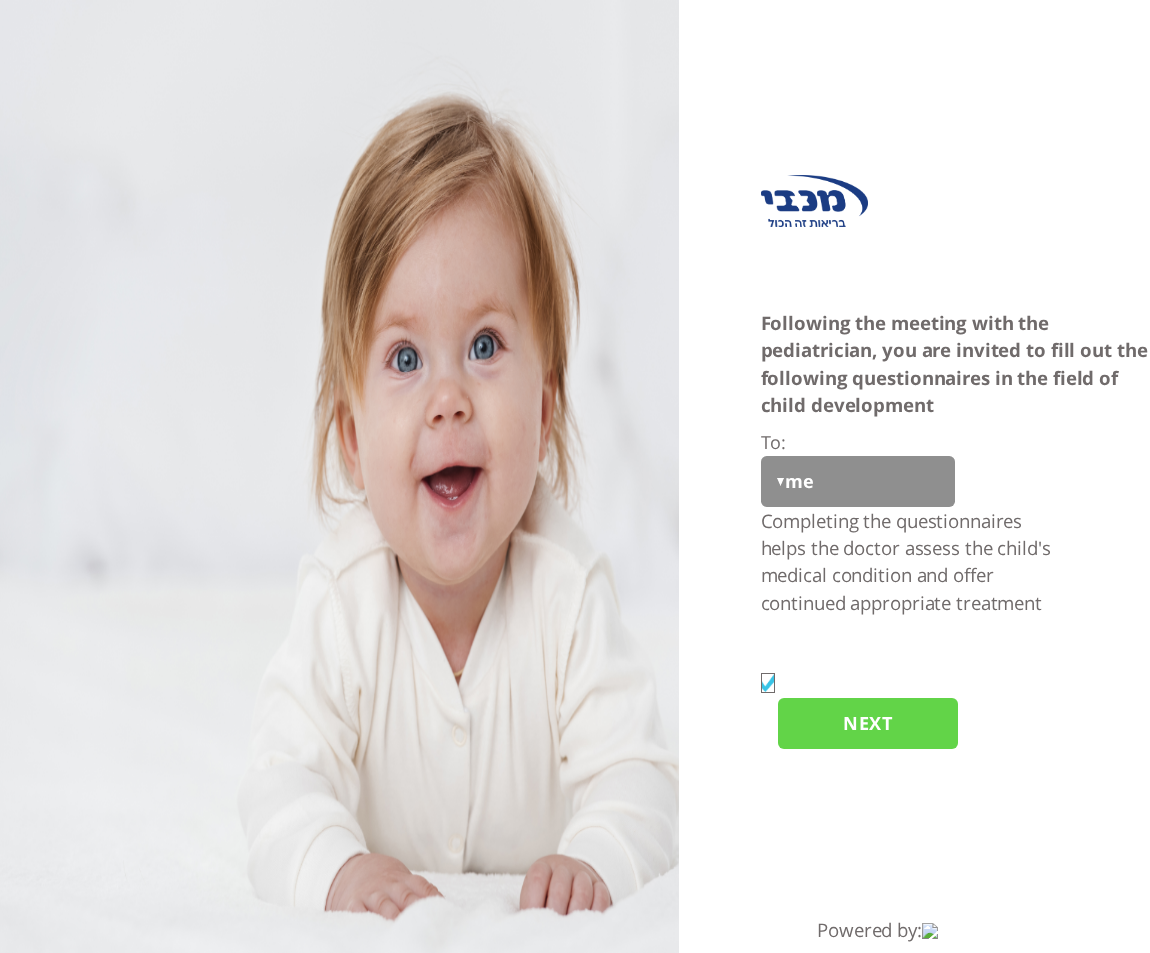 click on "NEXT" at bounding box center [868, 723] 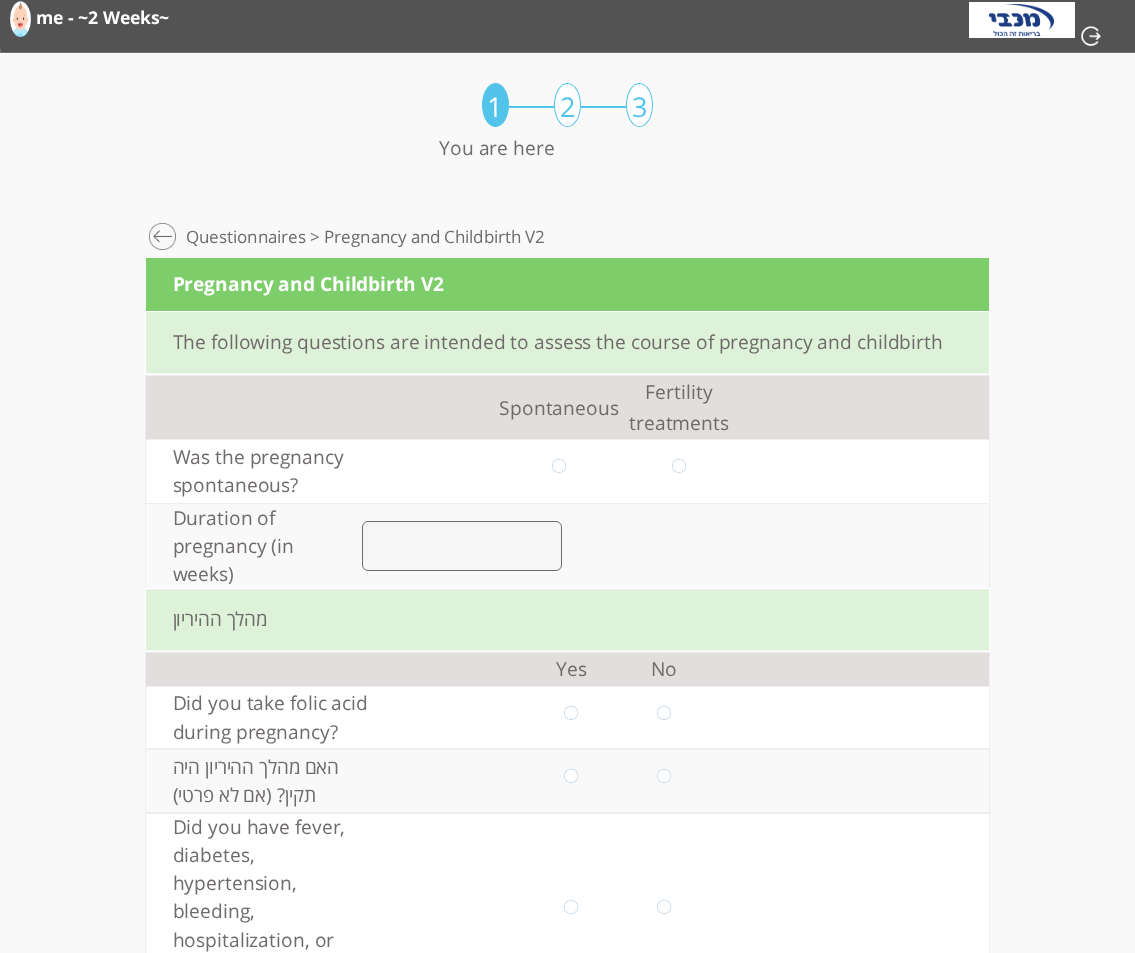 scroll, scrollTop: 0, scrollLeft: 0, axis: both 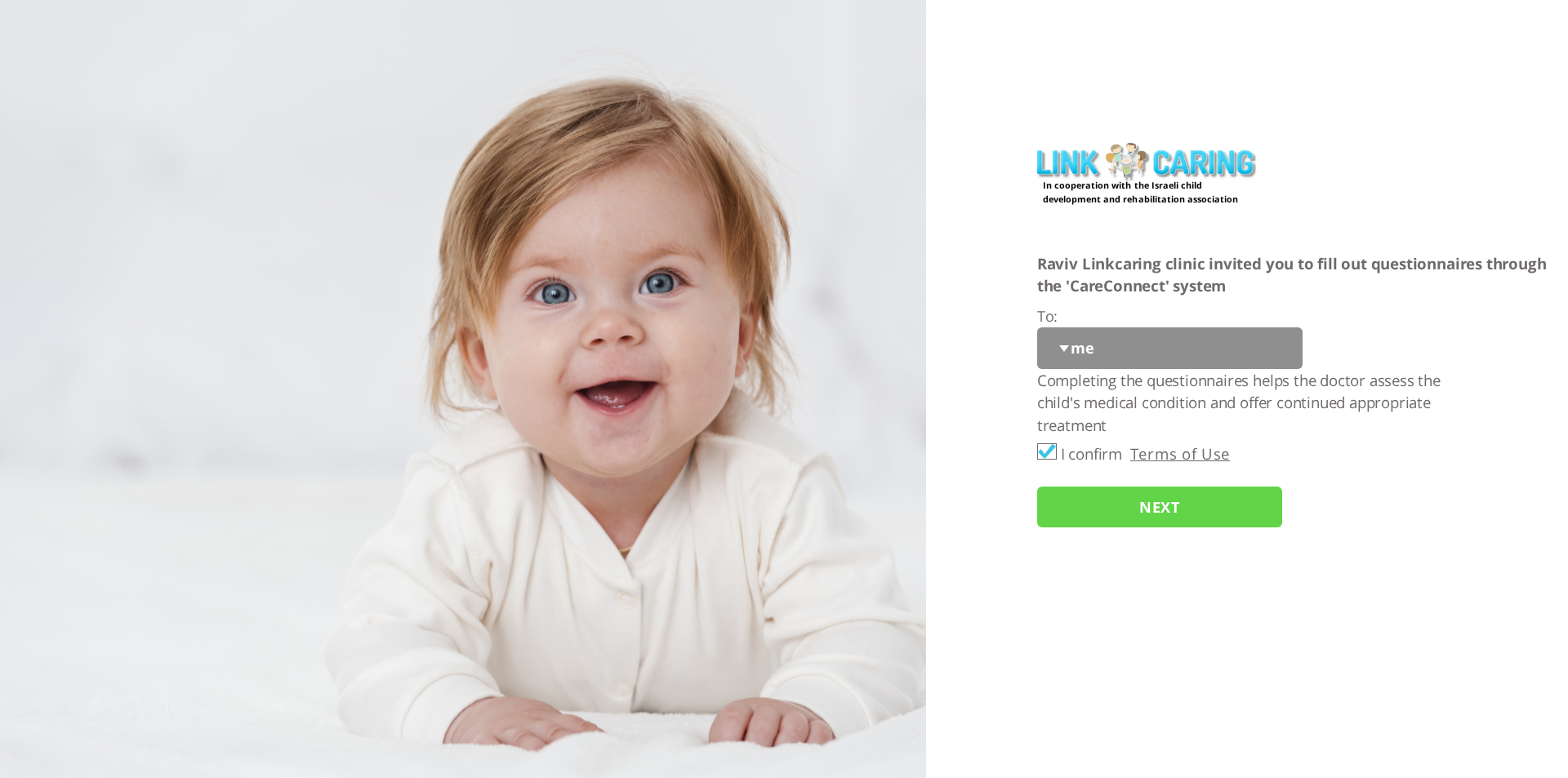 click on "NEXT" at bounding box center [1160, 507] 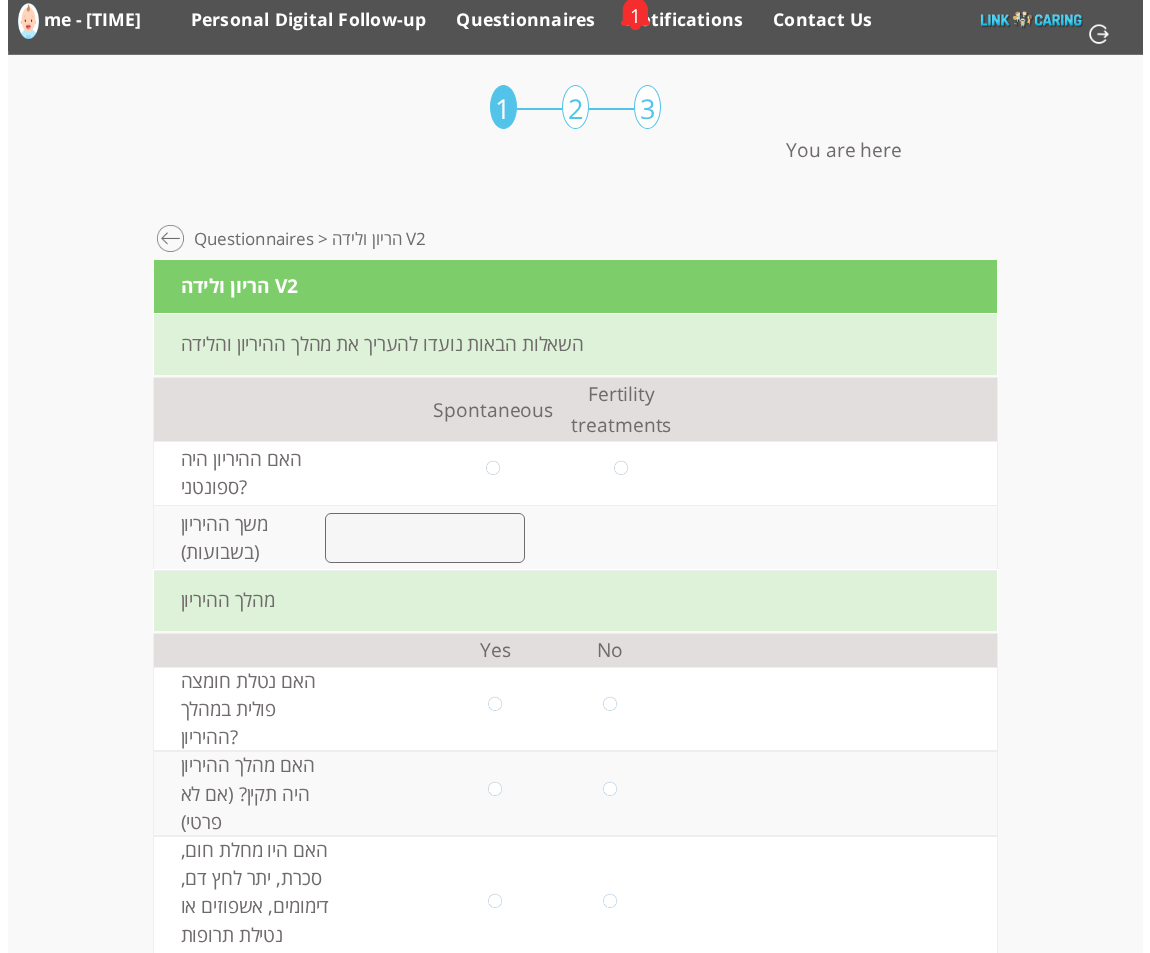 scroll, scrollTop: 0, scrollLeft: 0, axis: both 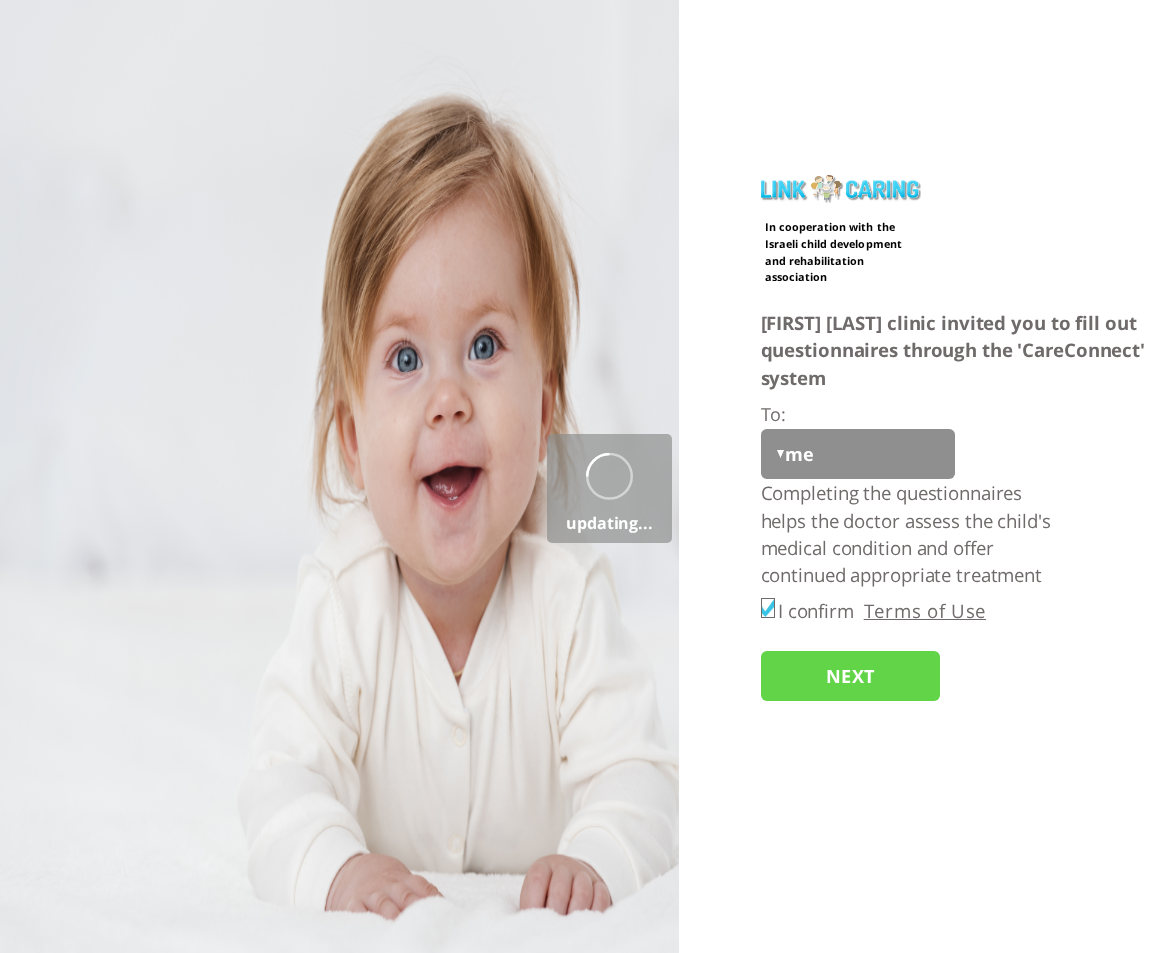 click on "NEXT" at bounding box center (851, 676) 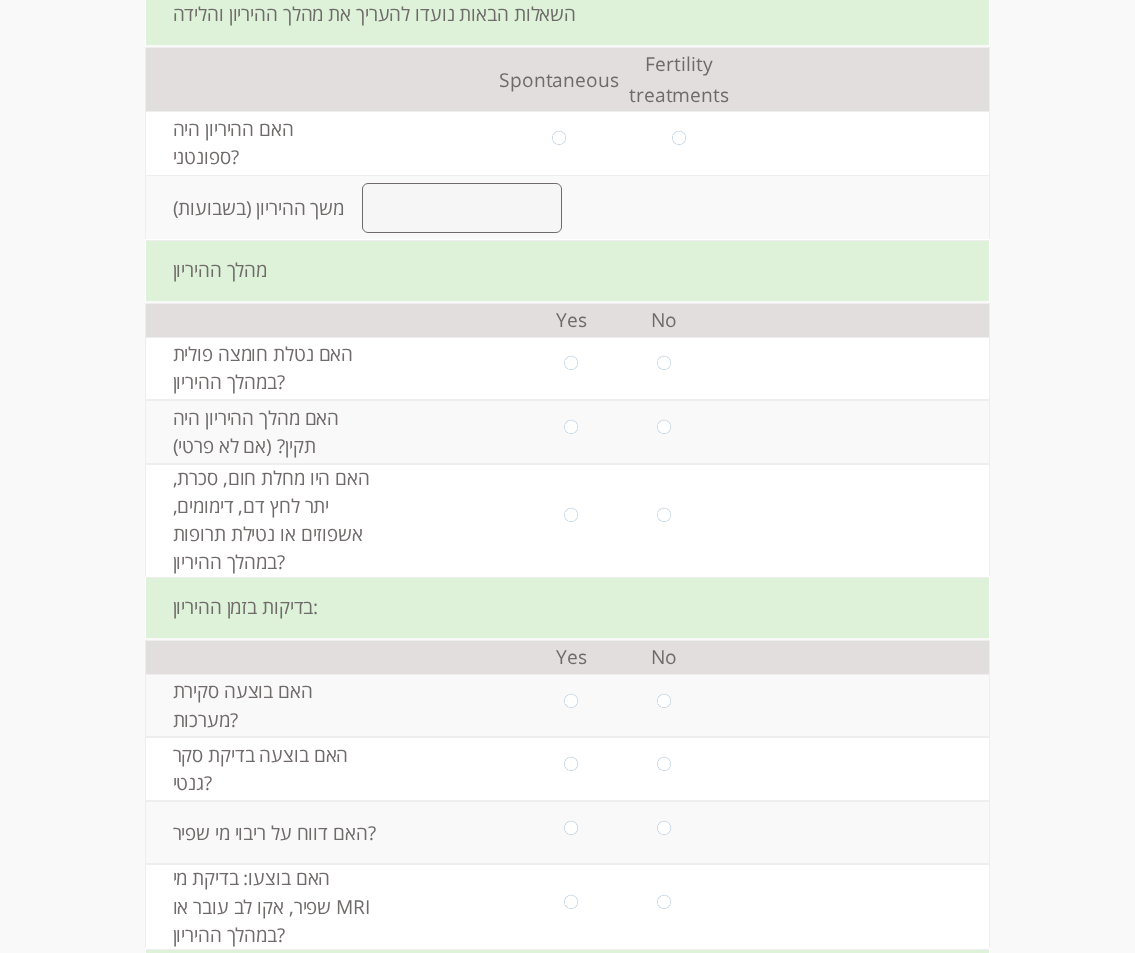 scroll, scrollTop: 0, scrollLeft: 0, axis: both 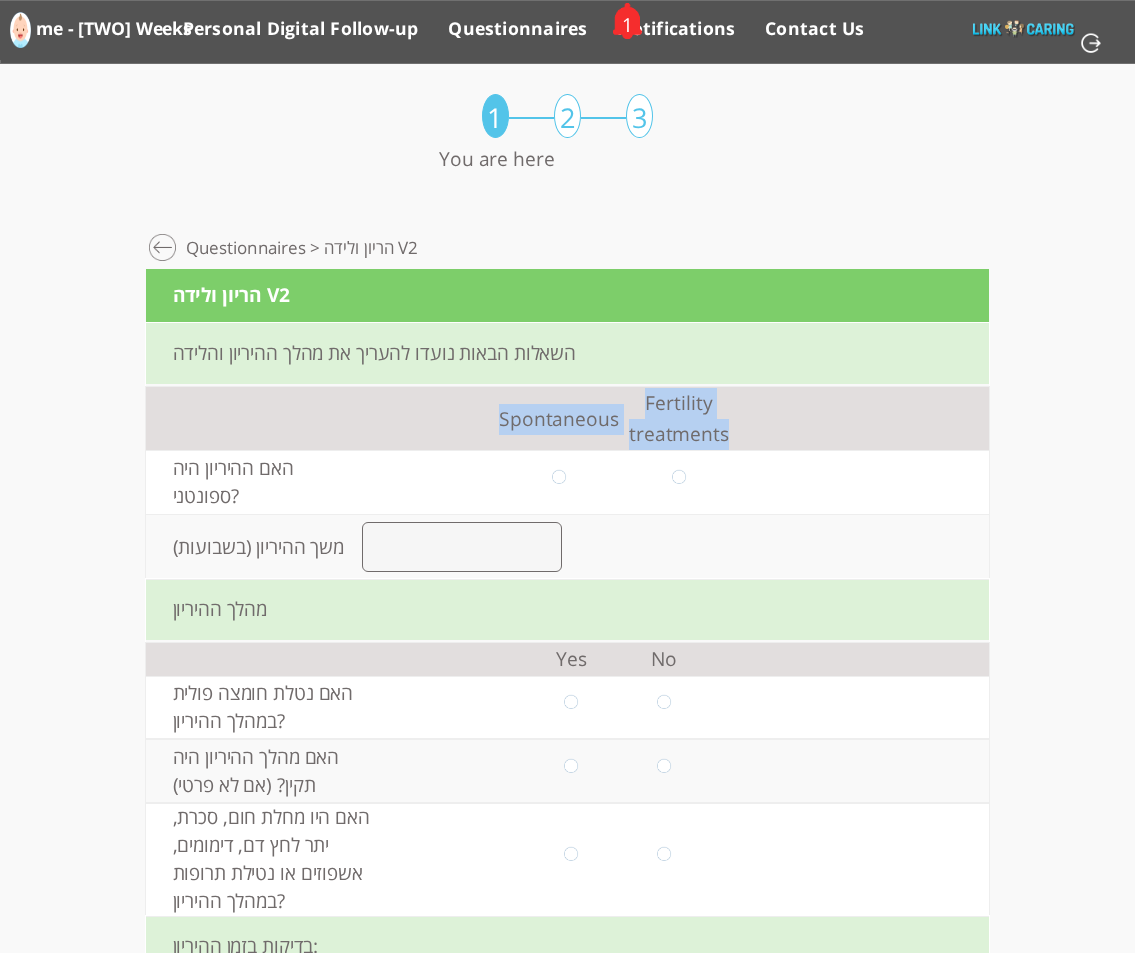 drag, startPoint x: 501, startPoint y: 413, endPoint x: 773, endPoint y: 413, distance: 272 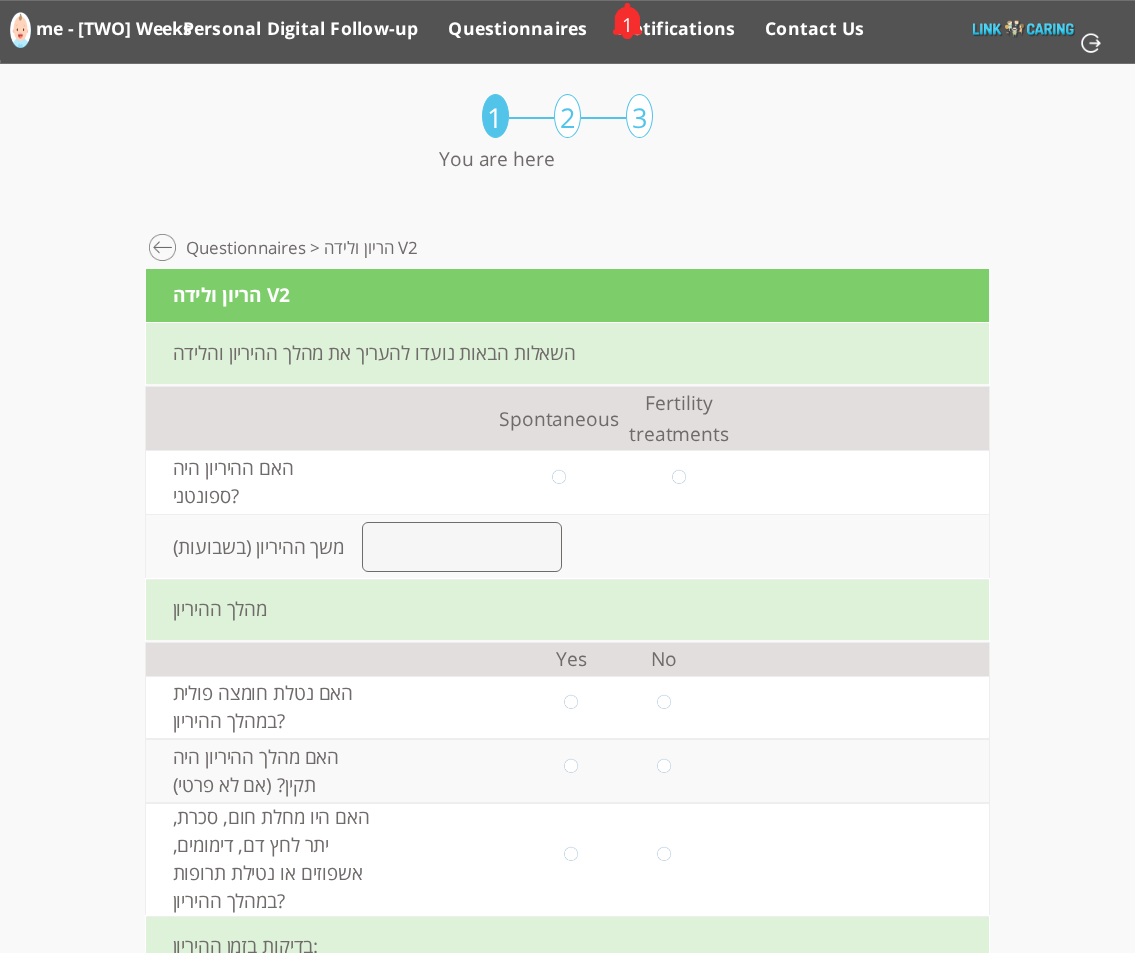 click on "Spontaneous" at bounding box center [558, 418] 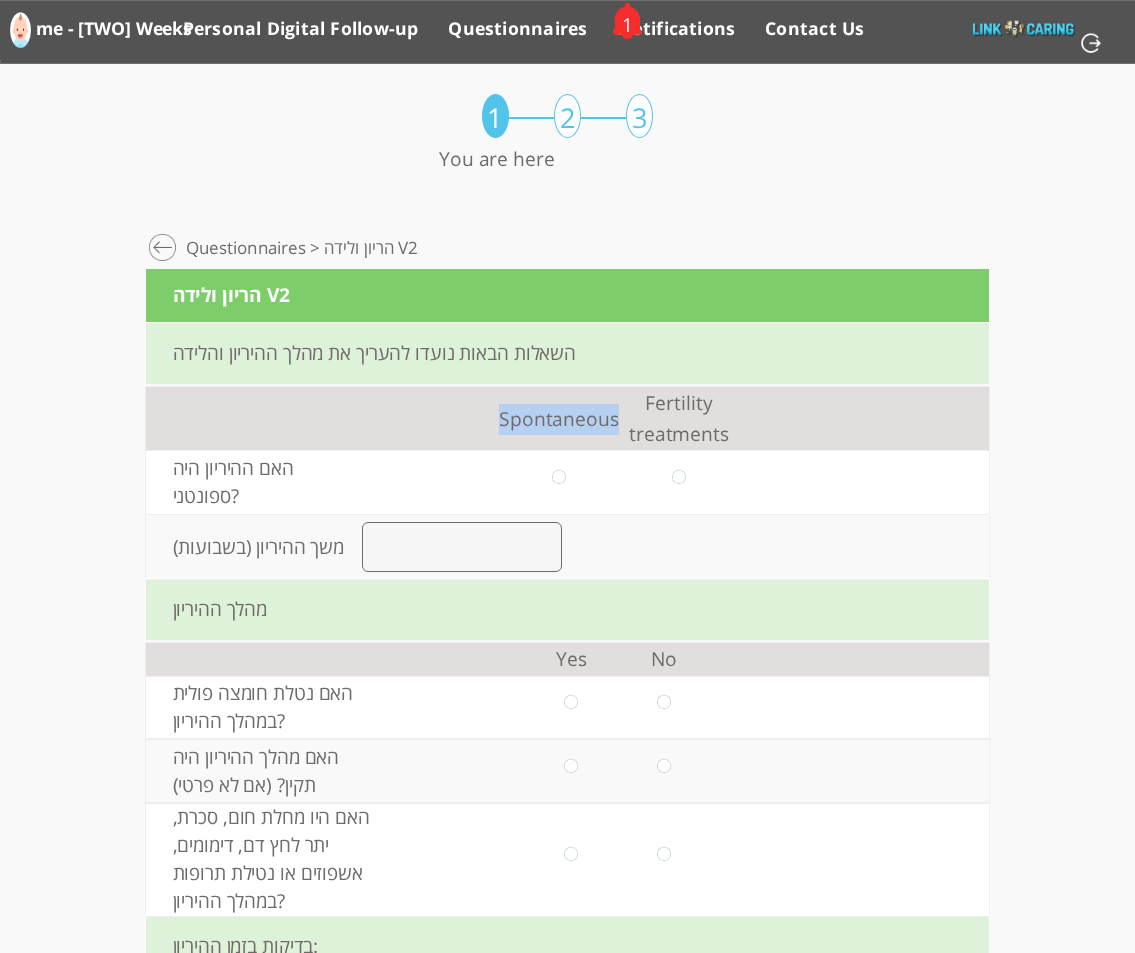 click on "Spontaneous" at bounding box center [558, 418] 